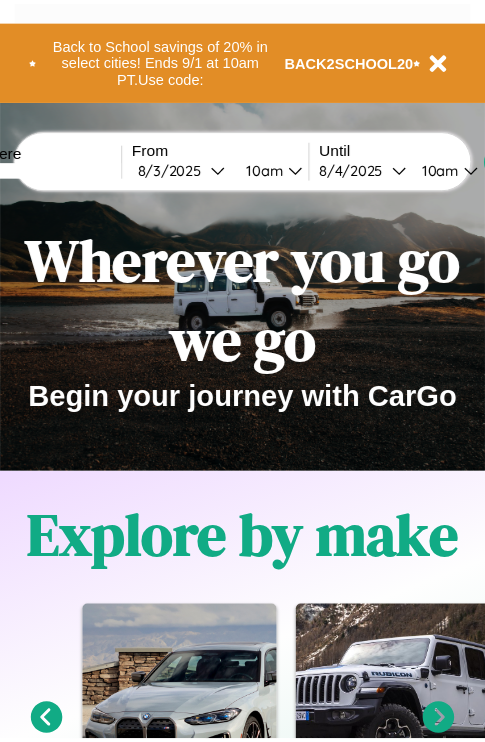 scroll, scrollTop: 0, scrollLeft: 0, axis: both 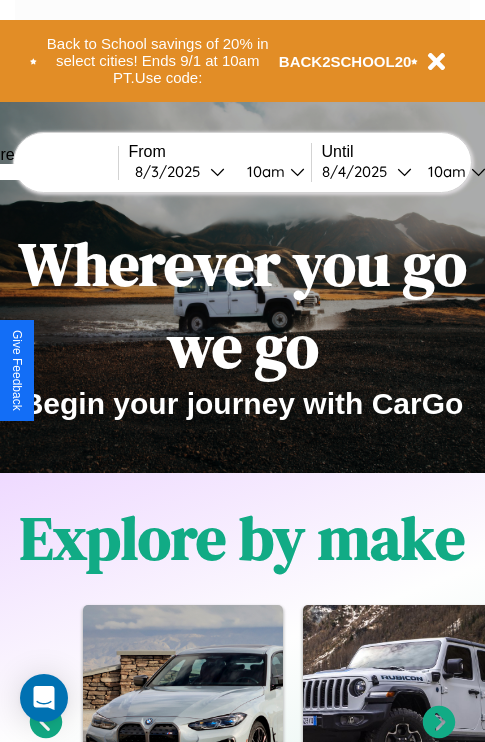 click at bounding box center [43, 172] 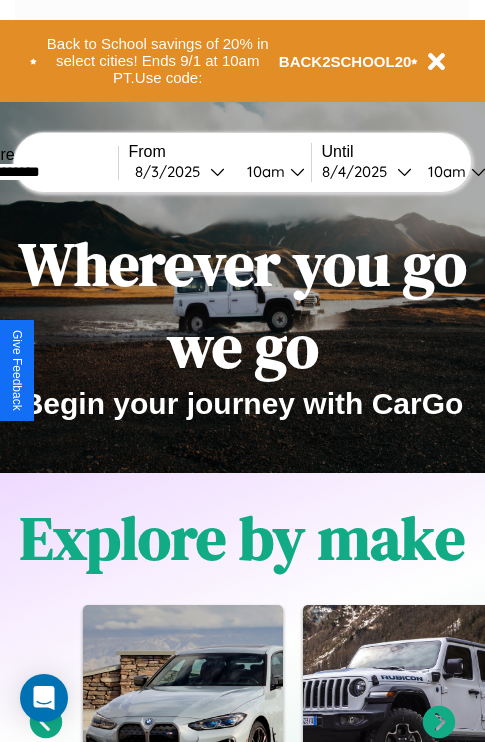 type on "**********" 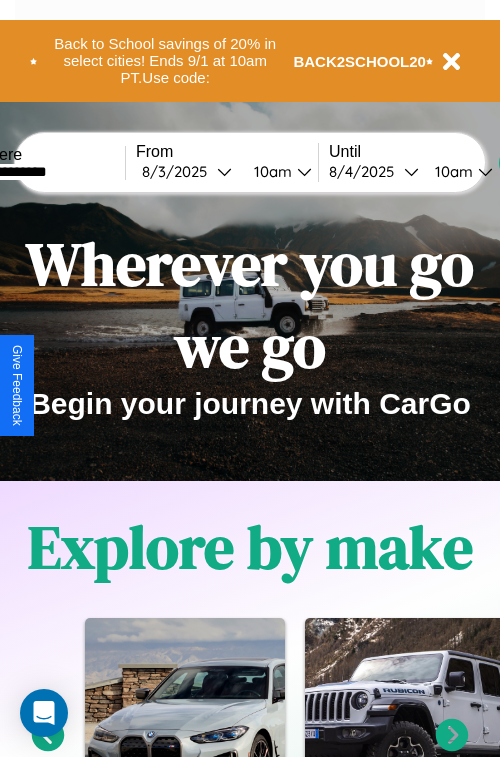 select on "*" 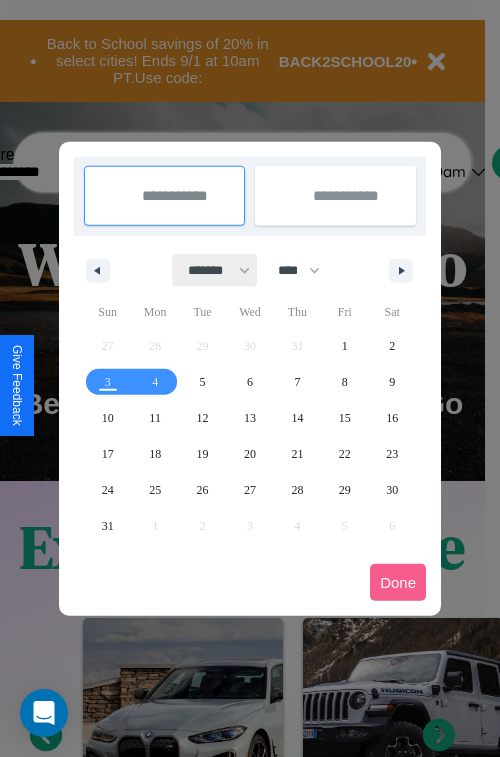 click on "******* ******** ***** ***** *** **** **** ****** ********* ******* ******** ********" at bounding box center [215, 270] 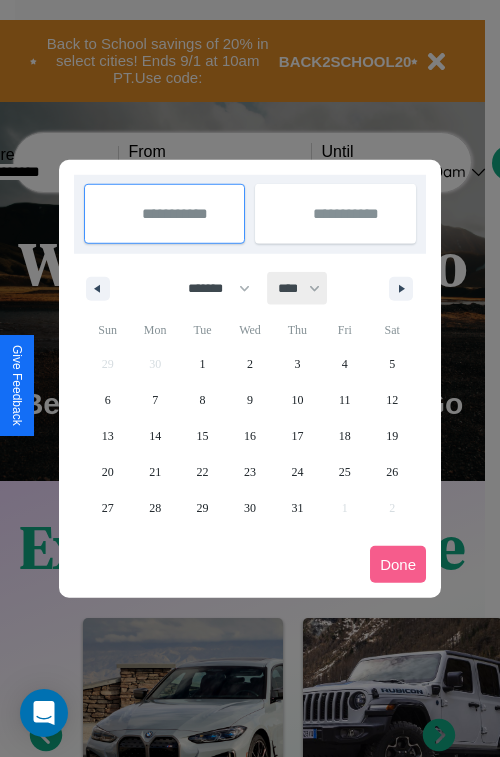 click on "**** **** **** **** **** **** **** **** **** **** **** **** **** **** **** **** **** **** **** **** **** **** **** **** **** **** **** **** **** **** **** **** **** **** **** **** **** **** **** **** **** **** **** **** **** **** **** **** **** **** **** **** **** **** **** **** **** **** **** **** **** **** **** **** **** **** **** **** **** **** **** **** **** **** **** **** **** **** **** **** **** **** **** **** **** **** **** **** **** **** **** **** **** **** **** **** **** **** **** **** **** **** **** **** **** **** **** **** **** **** **** **** **** **** **** **** **** **** **** **** ****" at bounding box center (298, 288) 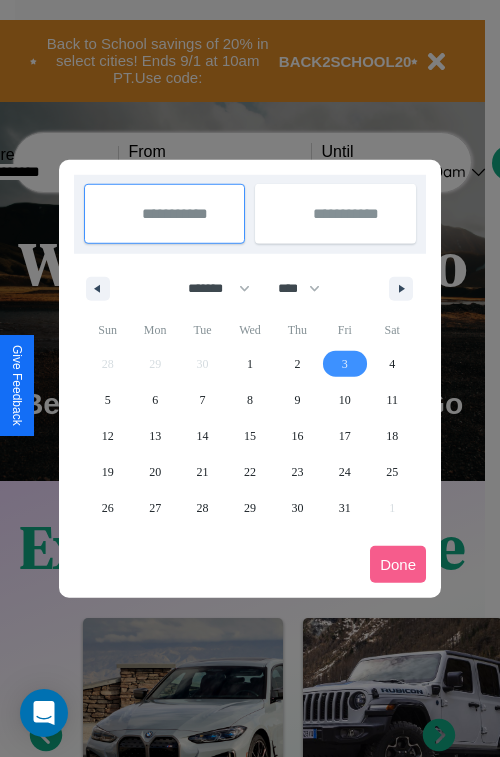 click on "3" at bounding box center [345, 364] 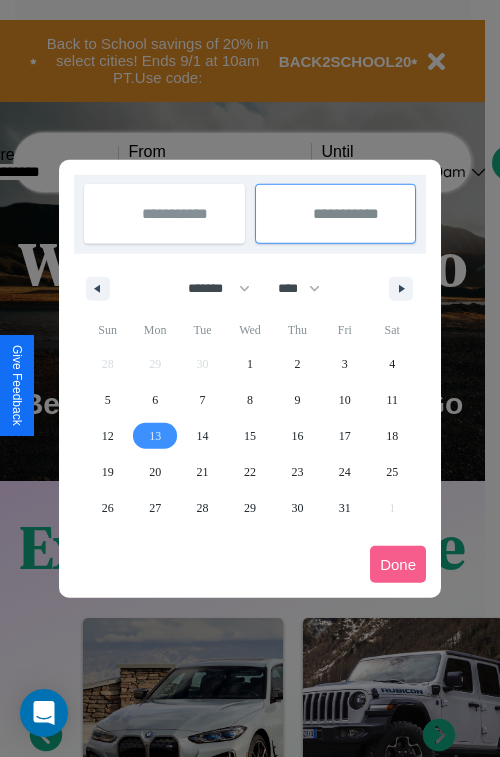 click on "13" at bounding box center (155, 436) 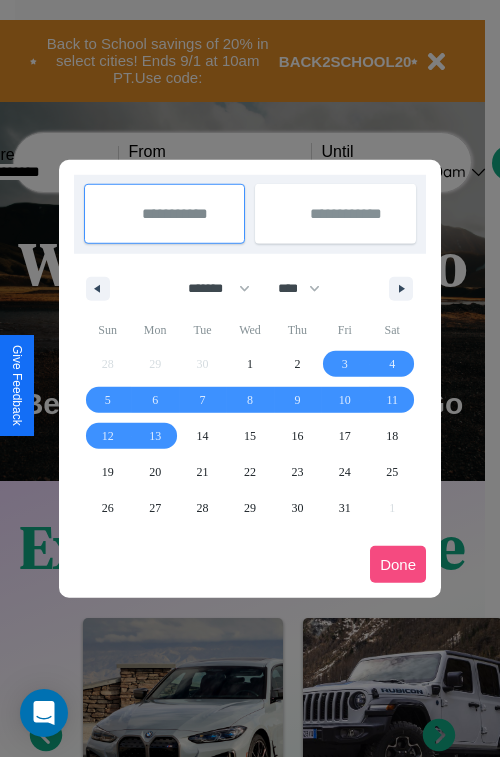 click on "Done" at bounding box center [398, 564] 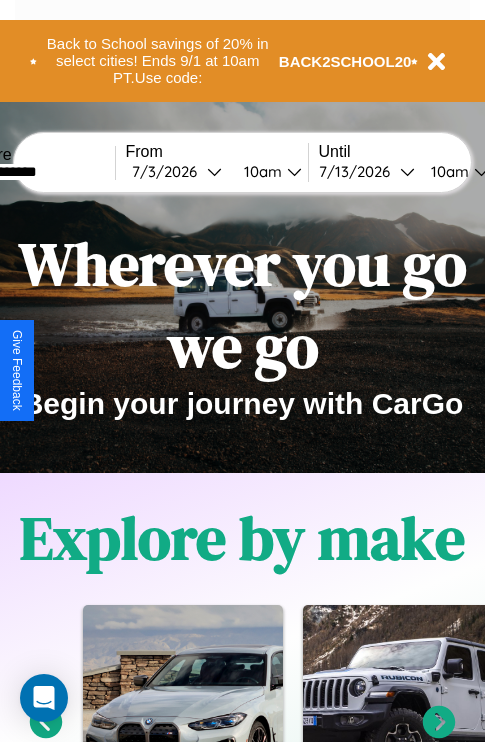 scroll, scrollTop: 0, scrollLeft: 70, axis: horizontal 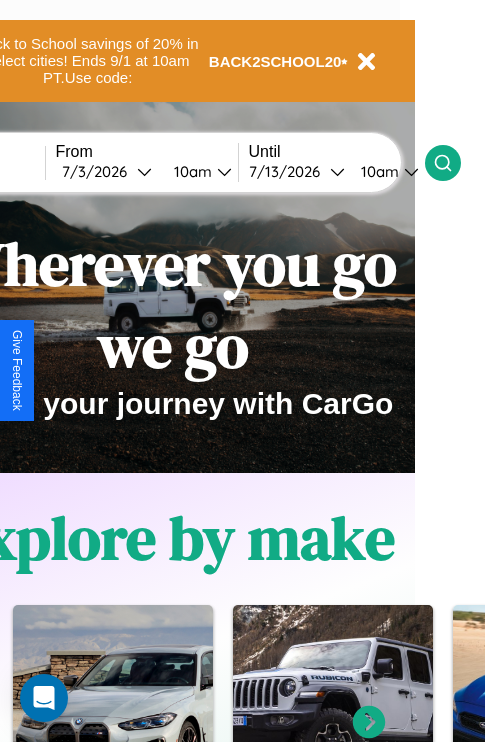 click 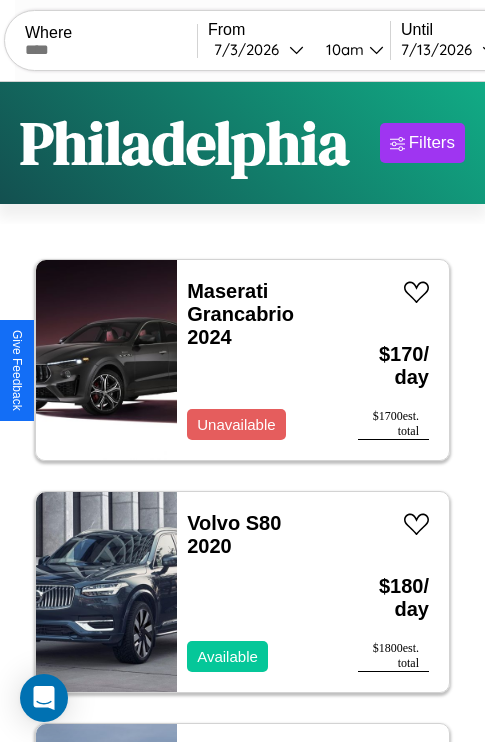 scroll, scrollTop: 79, scrollLeft: 0, axis: vertical 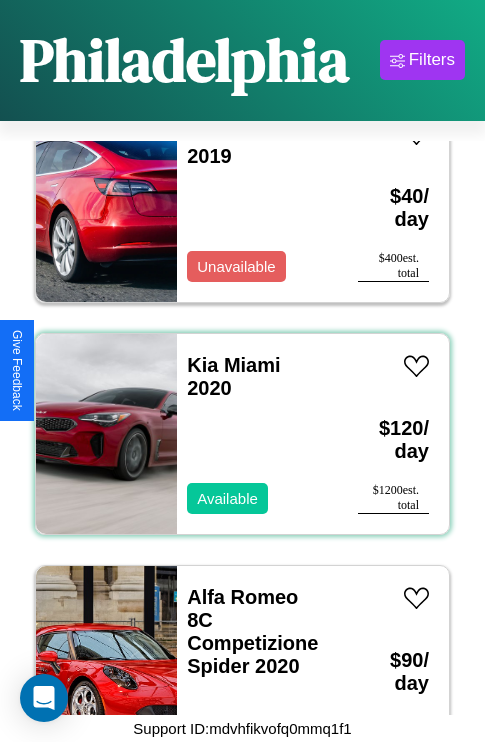 click on "Kia   Miami   2020 Available" at bounding box center [257, 434] 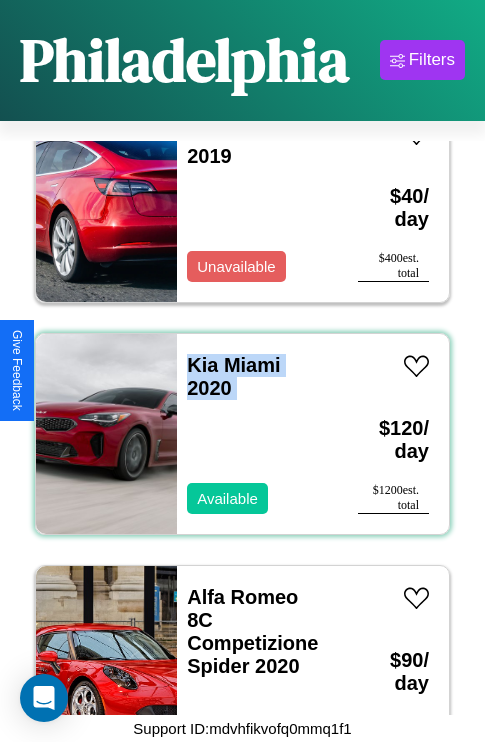 click on "Kia   Miami   2020 Available" at bounding box center (257, 434) 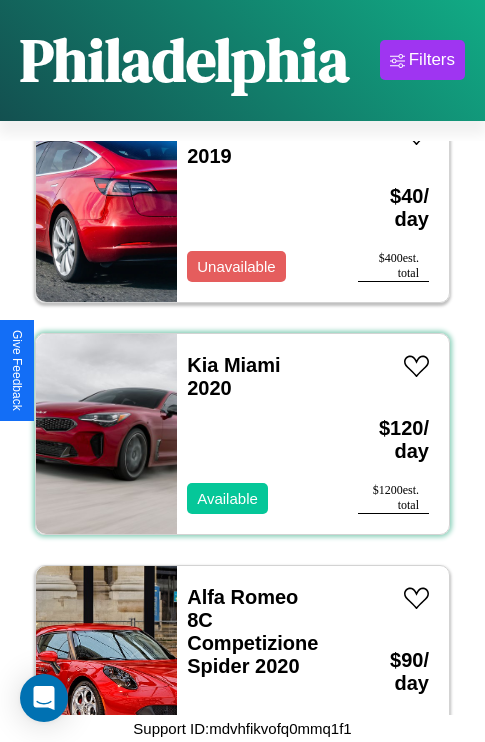 click on "Kia   Miami   2020 Available" at bounding box center [257, 434] 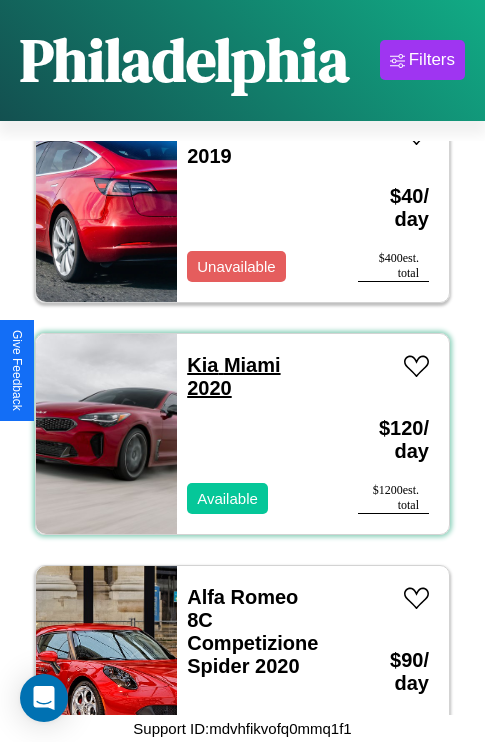 click on "Kia   Miami   2020" at bounding box center (233, 376) 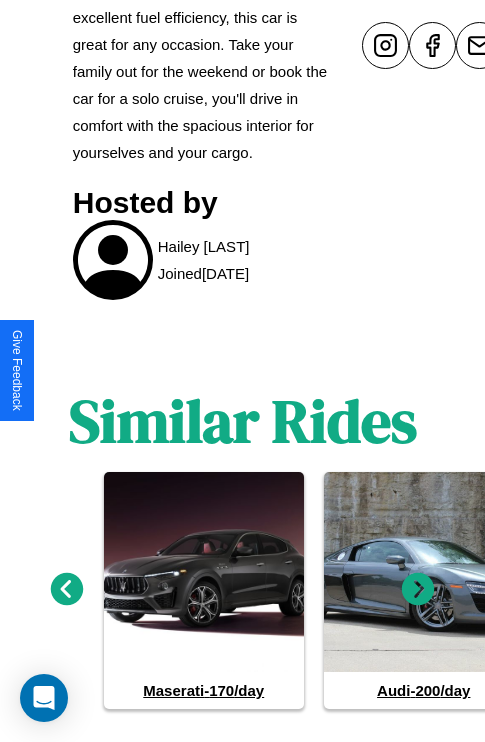 scroll, scrollTop: 1096, scrollLeft: 0, axis: vertical 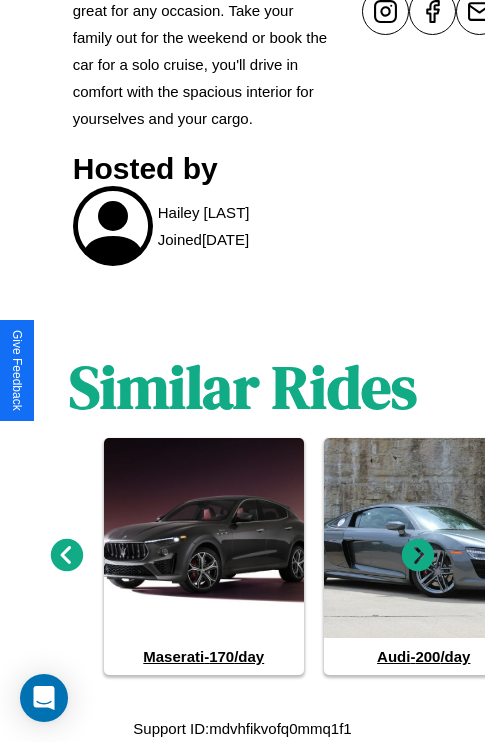 click 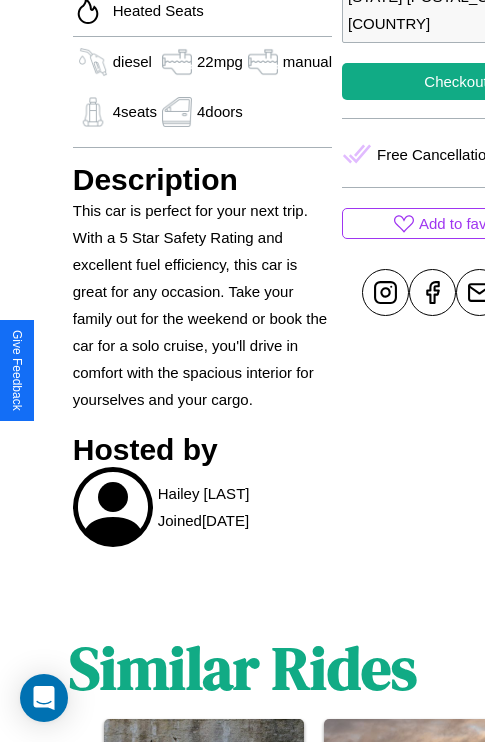 scroll, scrollTop: 749, scrollLeft: 0, axis: vertical 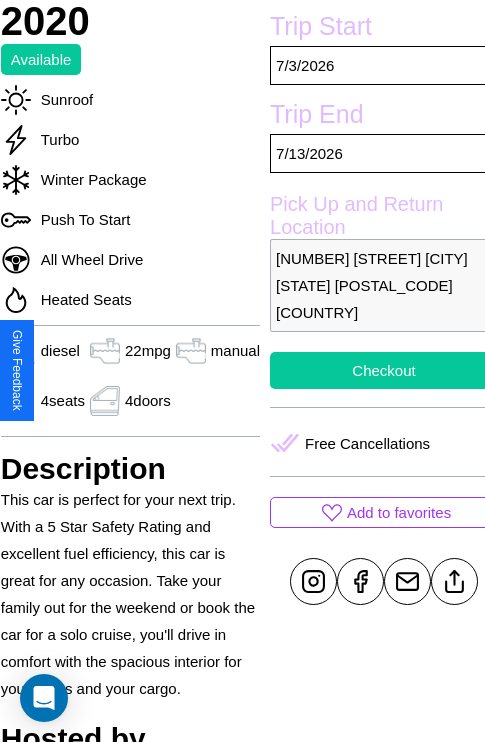 click on "Checkout" at bounding box center (384, 370) 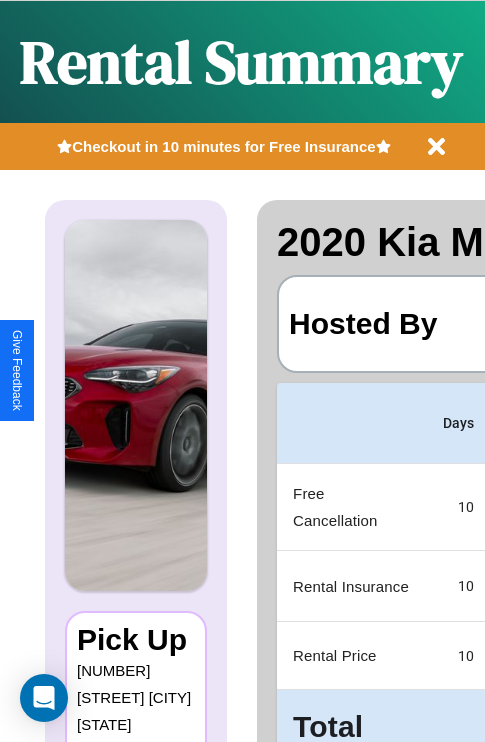 scroll, scrollTop: 0, scrollLeft: 397, axis: horizontal 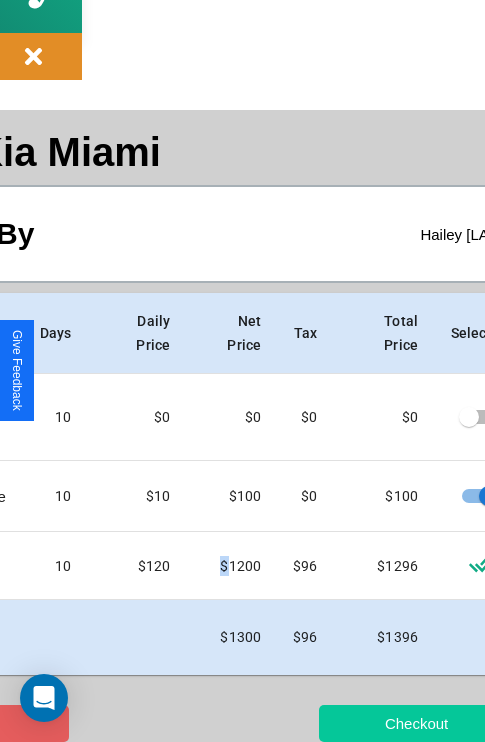 click on "Checkout" at bounding box center [416, 723] 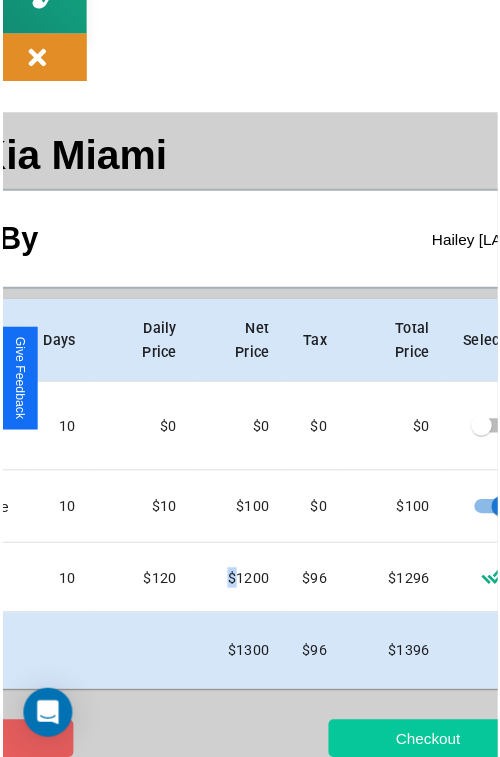 scroll, scrollTop: 0, scrollLeft: 0, axis: both 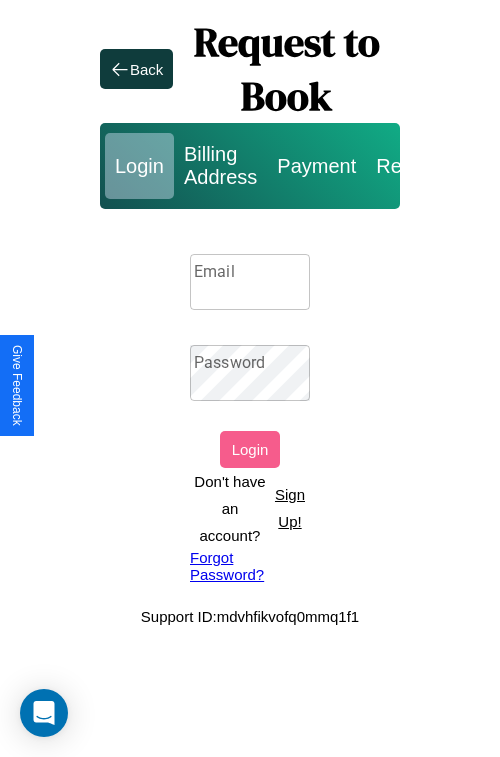 click on "Sign Up!" at bounding box center (290, 508) 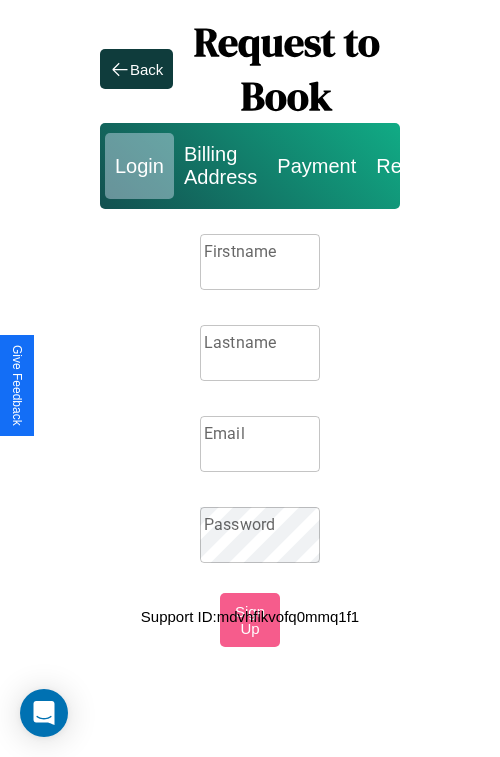 click on "Firstname" at bounding box center (260, 262) 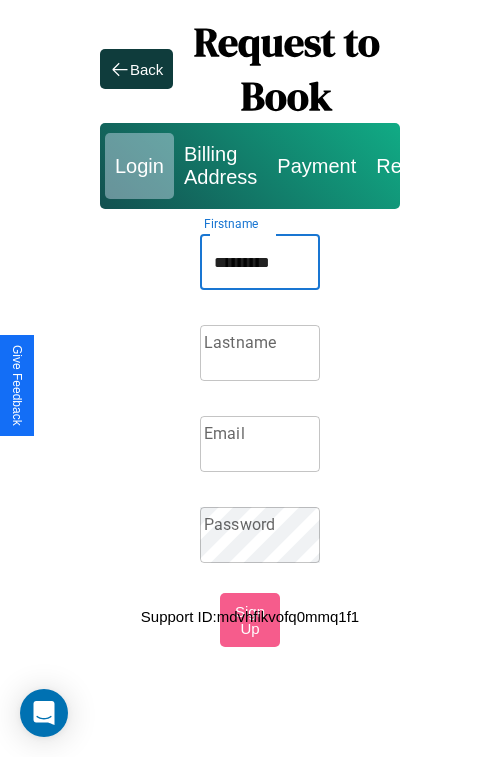 type on "*********" 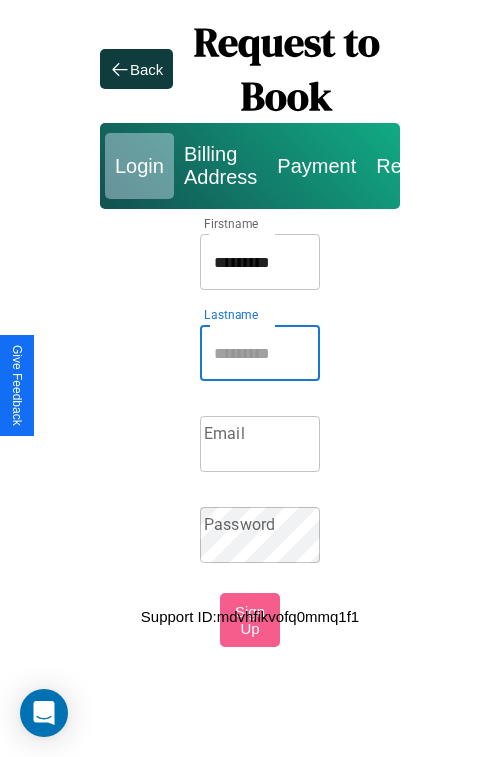click on "Lastname" at bounding box center [260, 353] 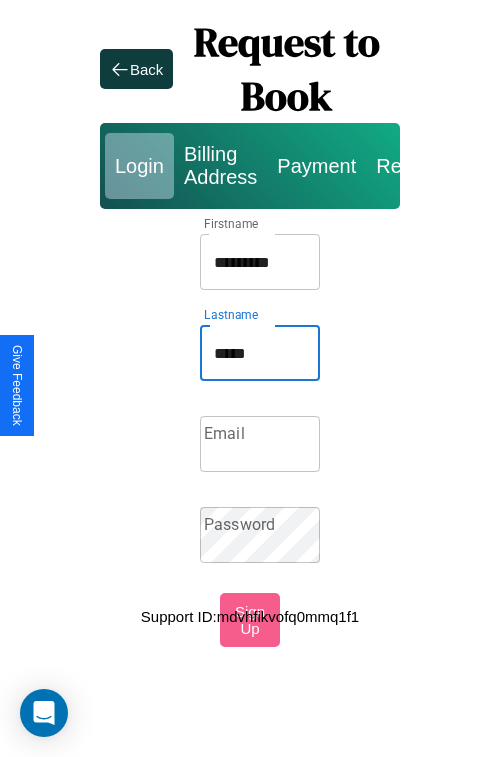 type on "*****" 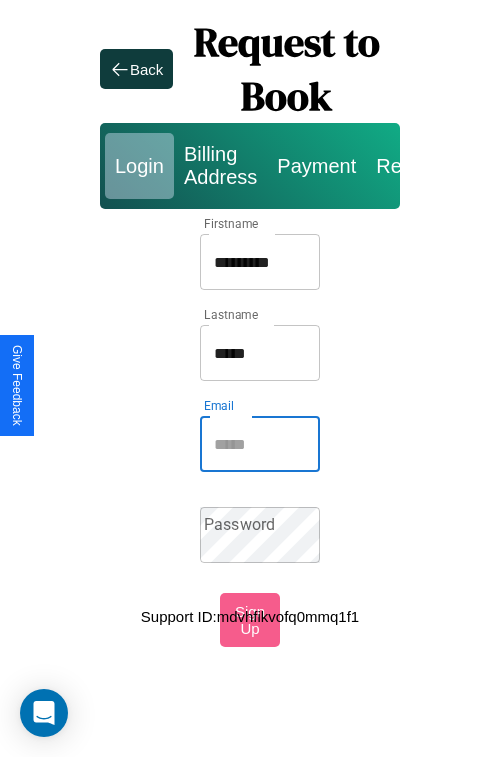click on "Email" at bounding box center [260, 444] 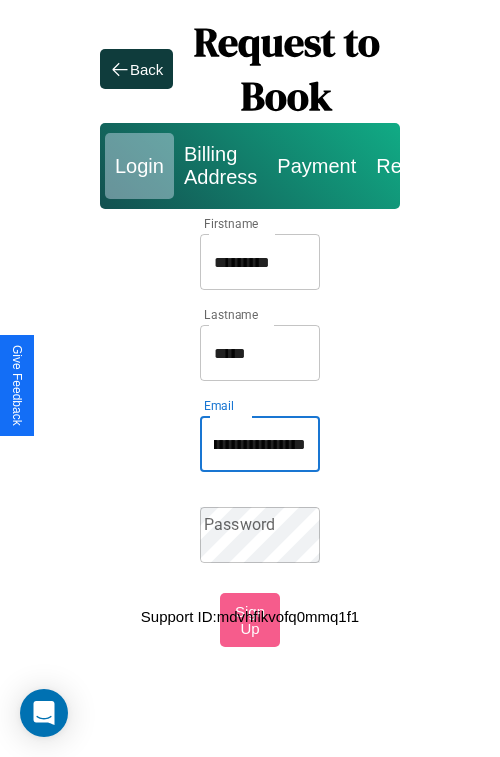 scroll, scrollTop: 0, scrollLeft: 124, axis: horizontal 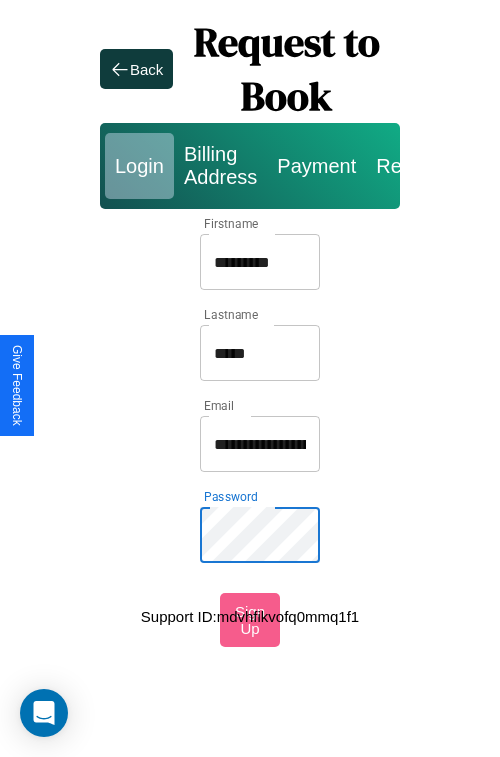click on "*********" at bounding box center [260, 262] 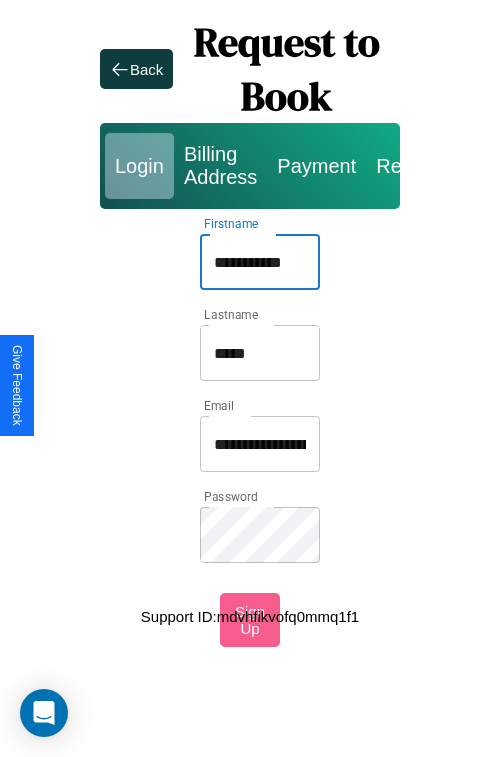 type on "**********" 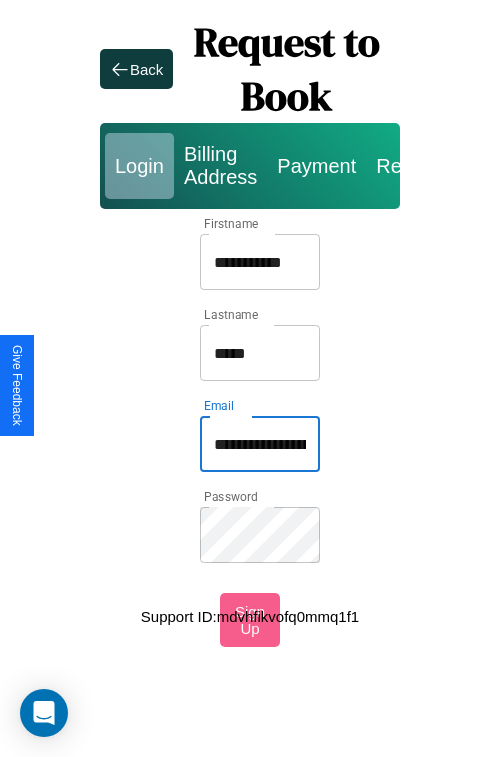 type on "**********" 